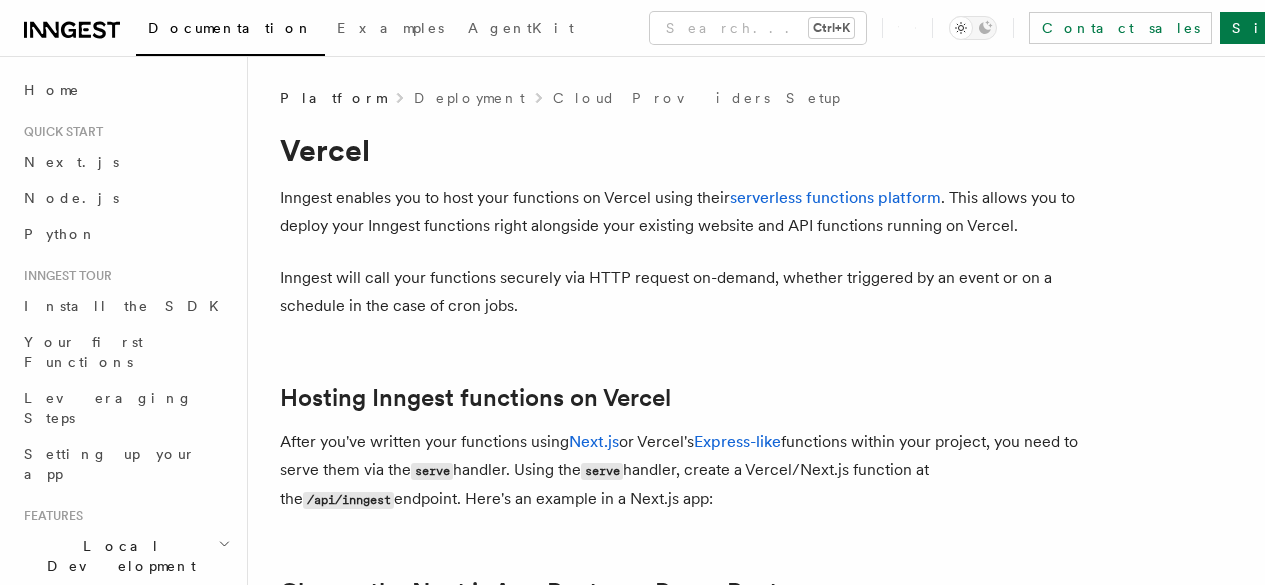 scroll, scrollTop: 0, scrollLeft: 0, axis: both 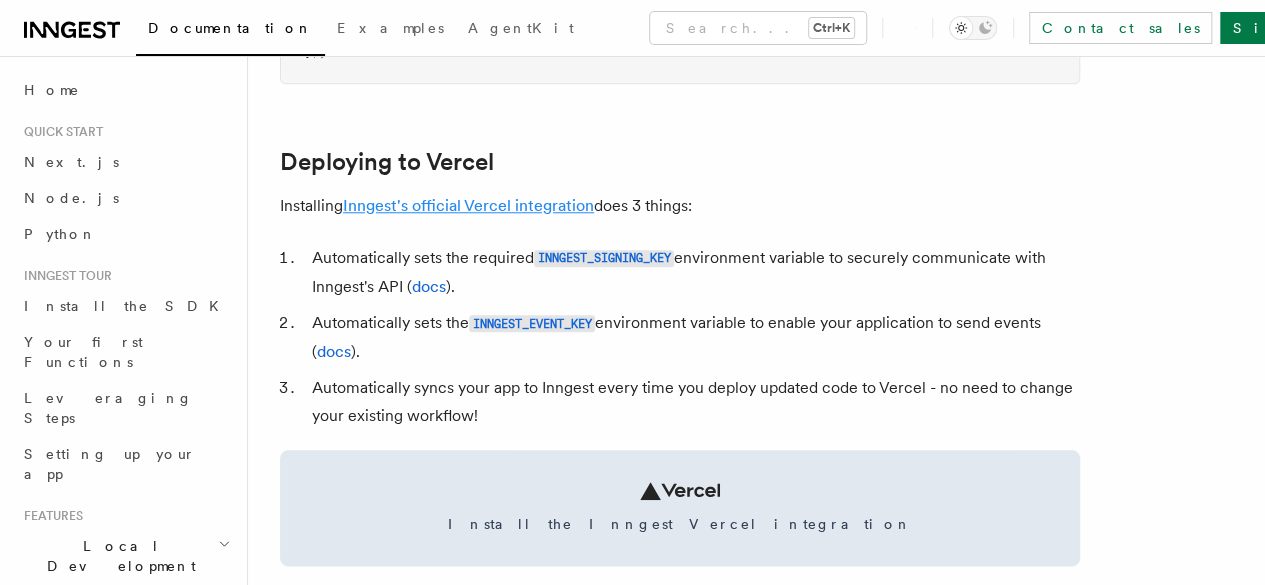 click on "Inngest's official Vercel integration" at bounding box center (468, 205) 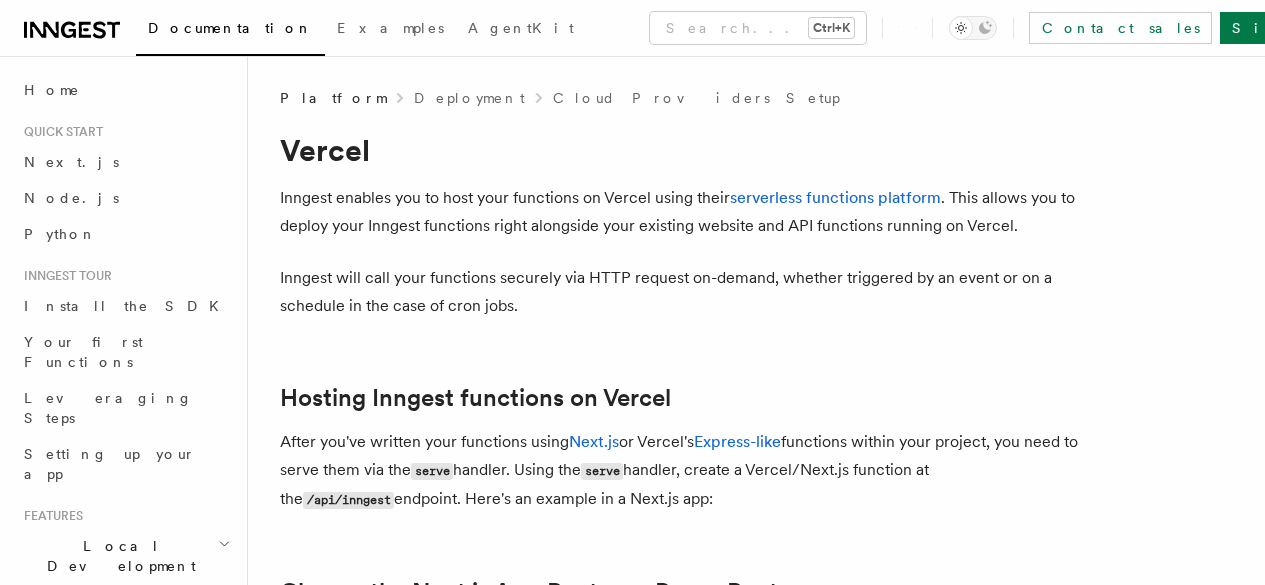 scroll, scrollTop: 0, scrollLeft: 0, axis: both 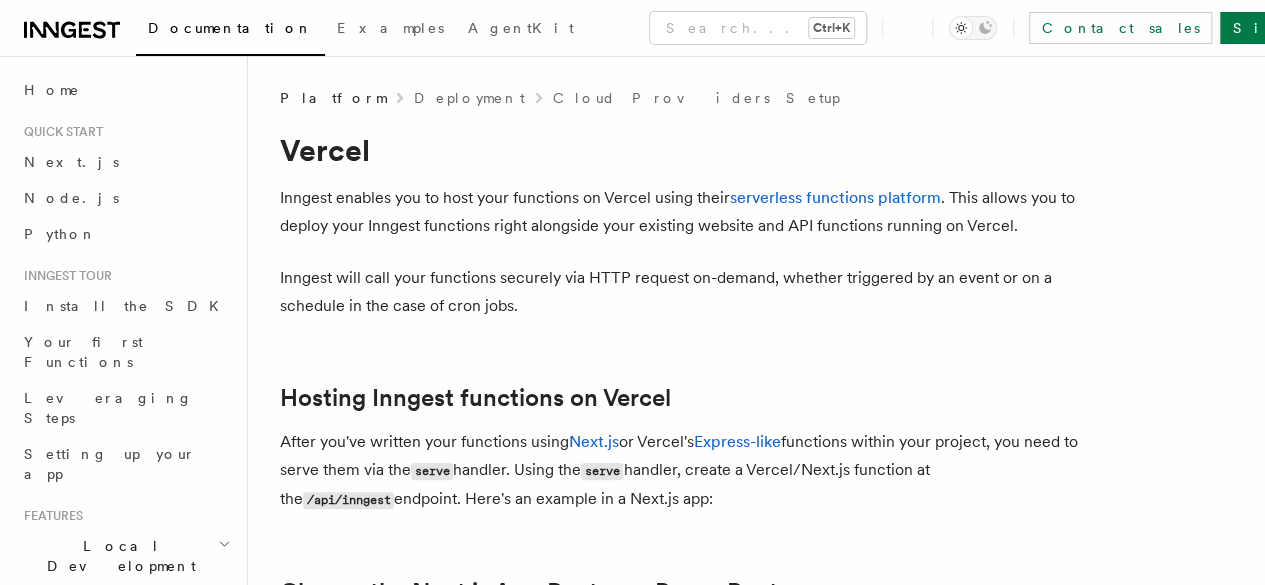 click on "Platform Deployment Cloud Providers Setup Vercel
Inngest enables you to host your functions on Vercel using their  serverless functions platform . This allows you to deploy your Inngest functions right alongside your existing website and API functions running on Vercel.
Inngest will call your functions securely via HTTP request on-demand, whether triggered by an event or on a schedule in the case of cron jobs.
Hosting Inngest functions on Vercel
After you've written your functions using  [FRAMEWORK]  or Vercel's  [FRAMEWORK]  functions within your project, you need to serve them via the  [HANDLER]  handler. Using the  [HANDLER]  handler, create a Vercel/Next.js function at the  /api/inngest  endpoint. Here's an example in a Next.js app:
Choose the Next.js App Router or Pages Router:
Next.js - App Router Next.js - Pages Router Copy Copied import  { serve }  from   "inngest/next" ;
import  { client }  from   "../../inngest/client" ;
import  { firstFunction ,  anotherFunction }  from   "./functions" ;
export   const" at bounding box center [756, 2171] 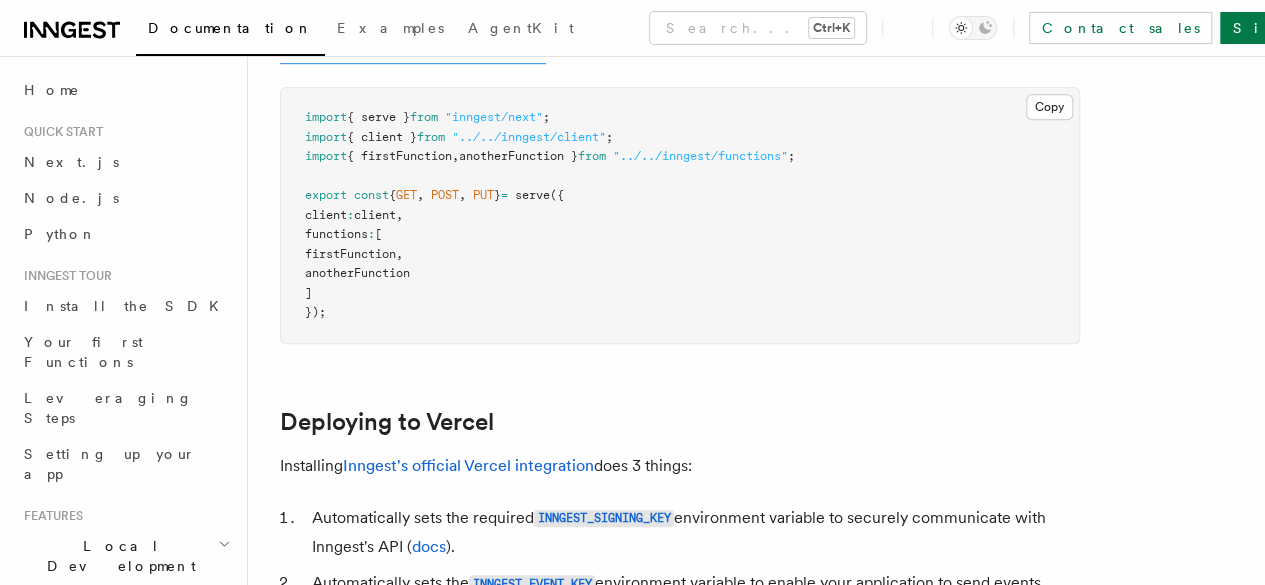 scroll, scrollTop: 605, scrollLeft: 0, axis: vertical 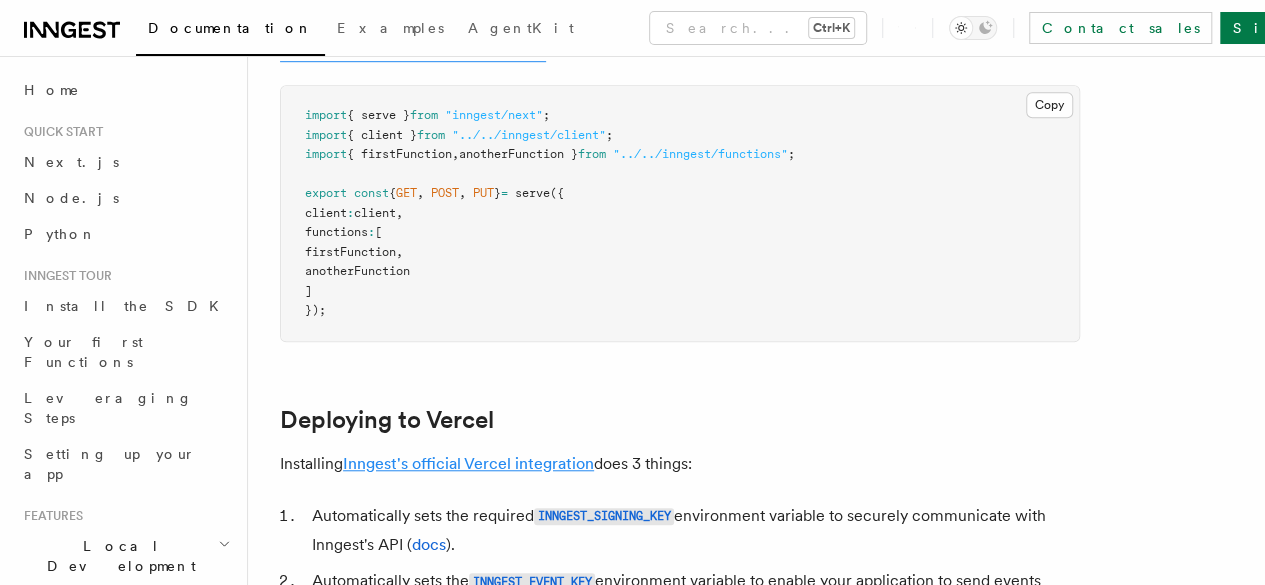 click on "Inngest's official Vercel integration" at bounding box center (468, 463) 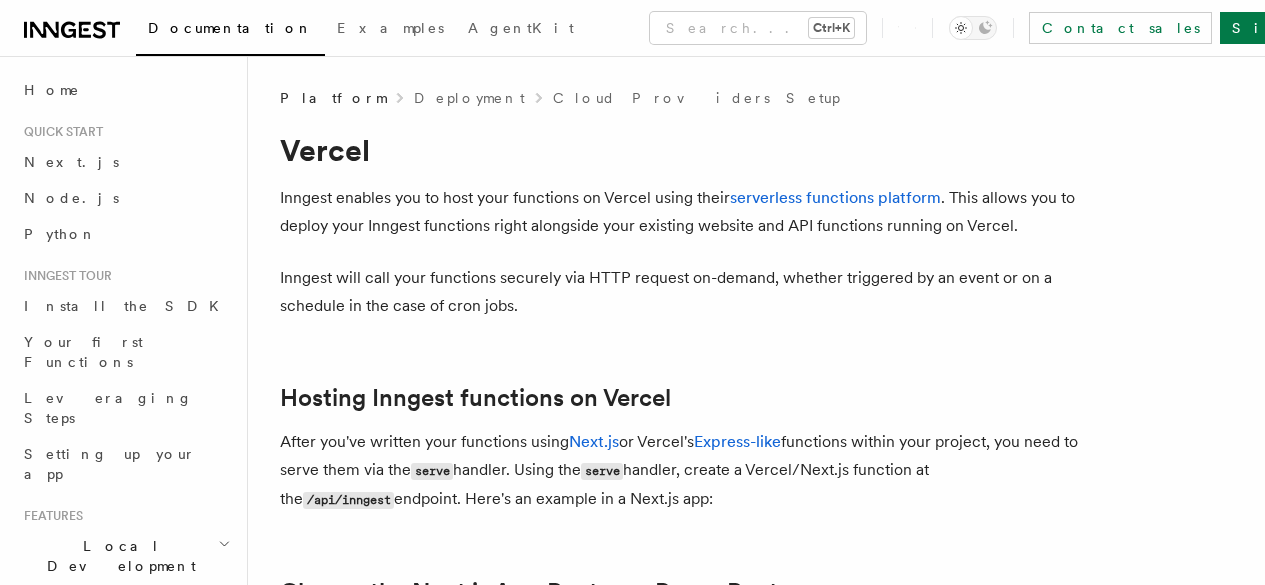 scroll, scrollTop: 0, scrollLeft: 0, axis: both 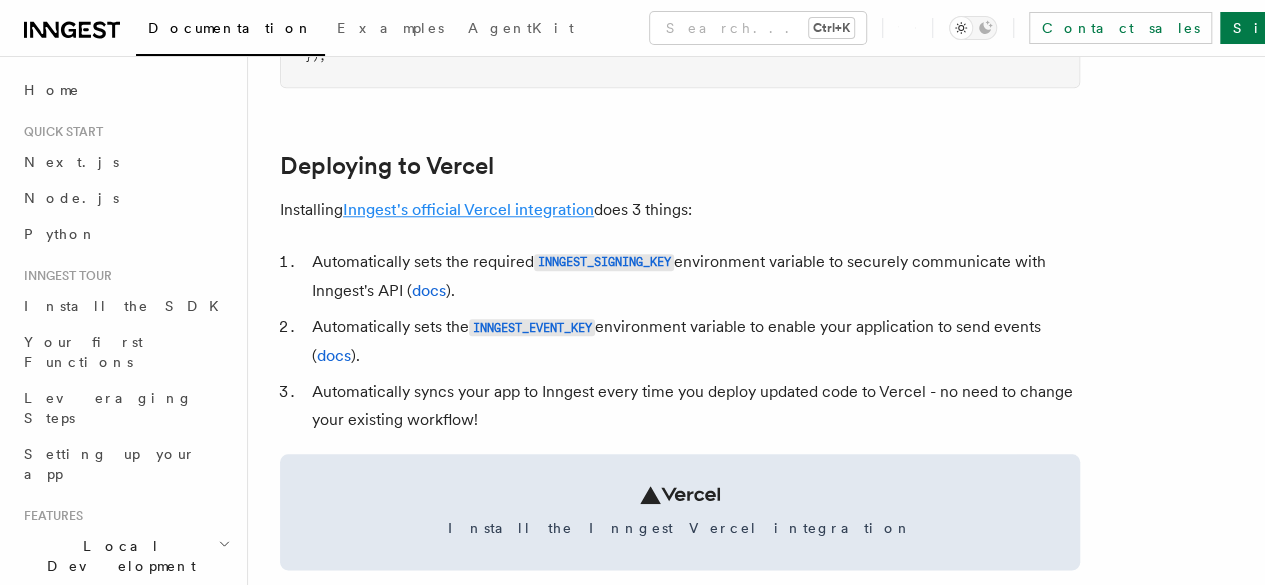 click on "Inngest's official Vercel integration" at bounding box center (468, 209) 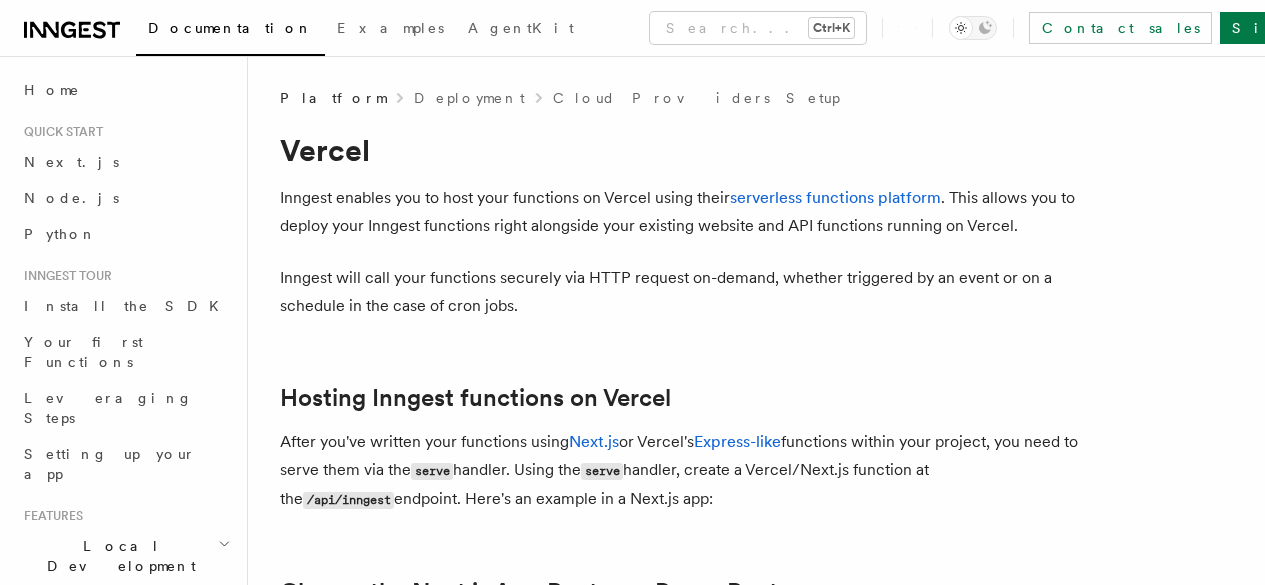 scroll, scrollTop: 0, scrollLeft: 0, axis: both 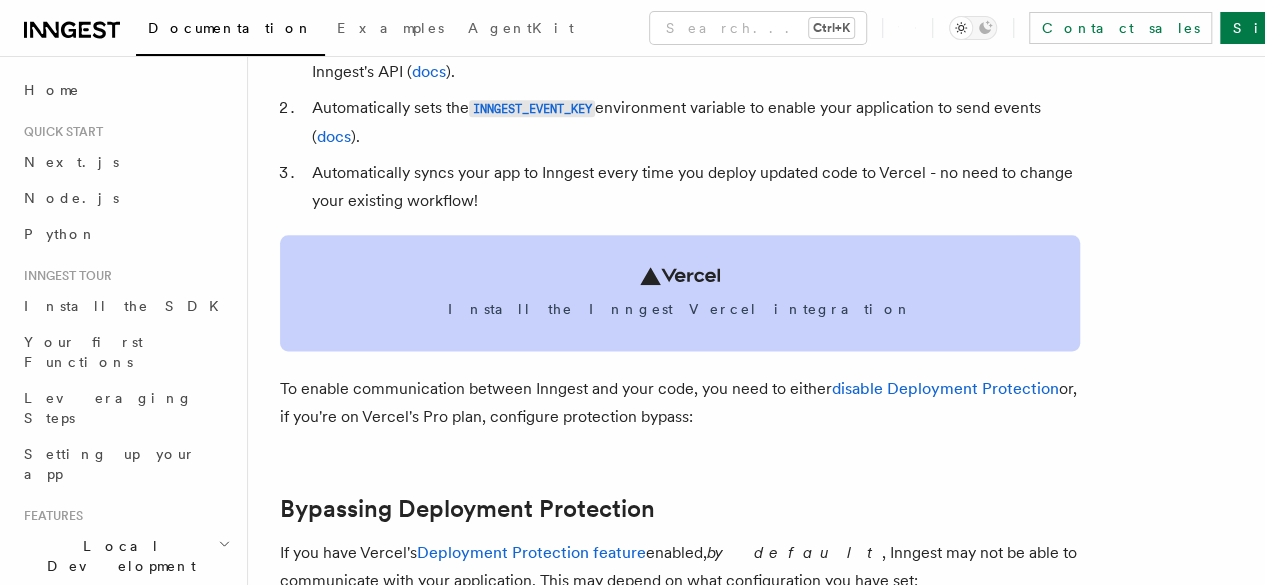 click 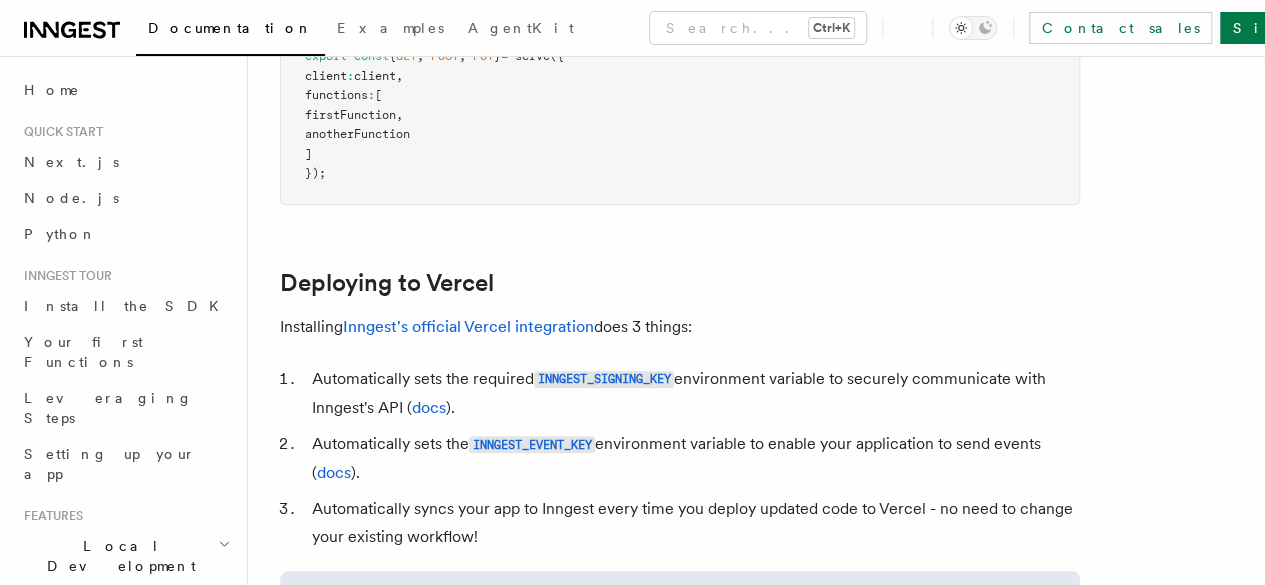 scroll, scrollTop: 922, scrollLeft: 0, axis: vertical 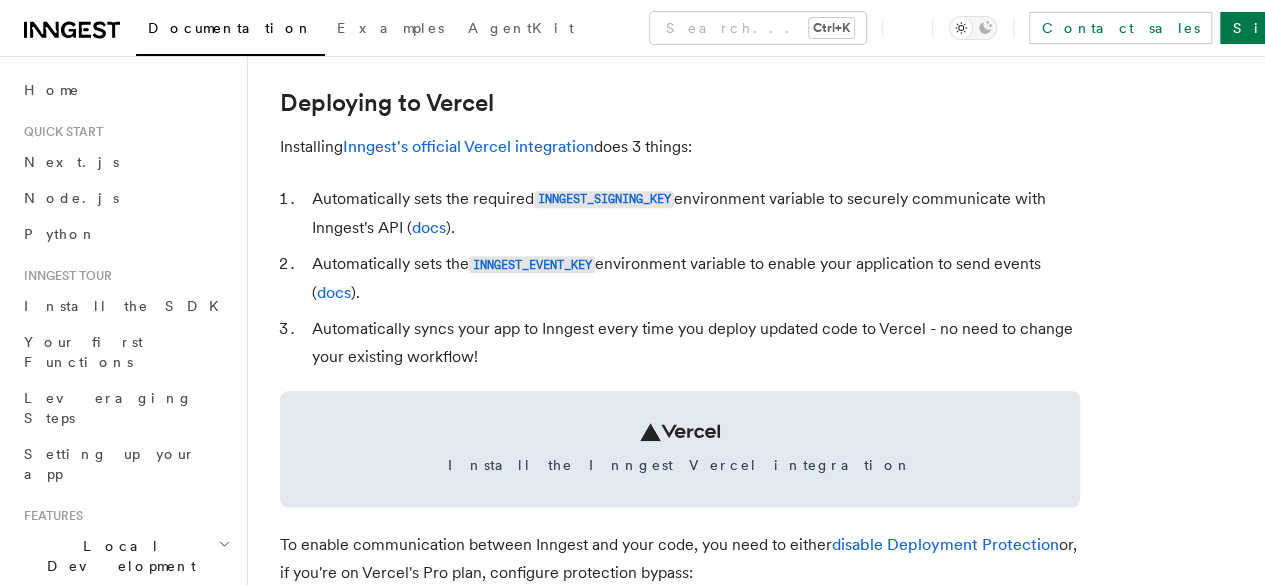 drag, startPoint x: 715, startPoint y: 223, endPoint x: 759, endPoint y: 186, distance: 57.48913 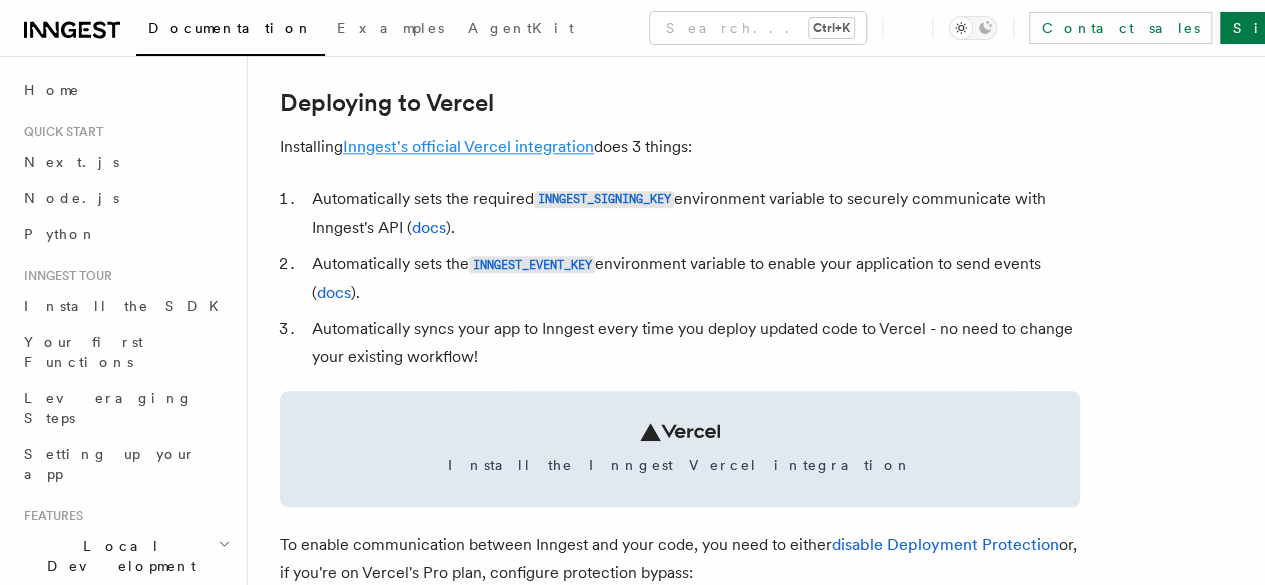 click on "Inngest's official Vercel integration" at bounding box center [468, 146] 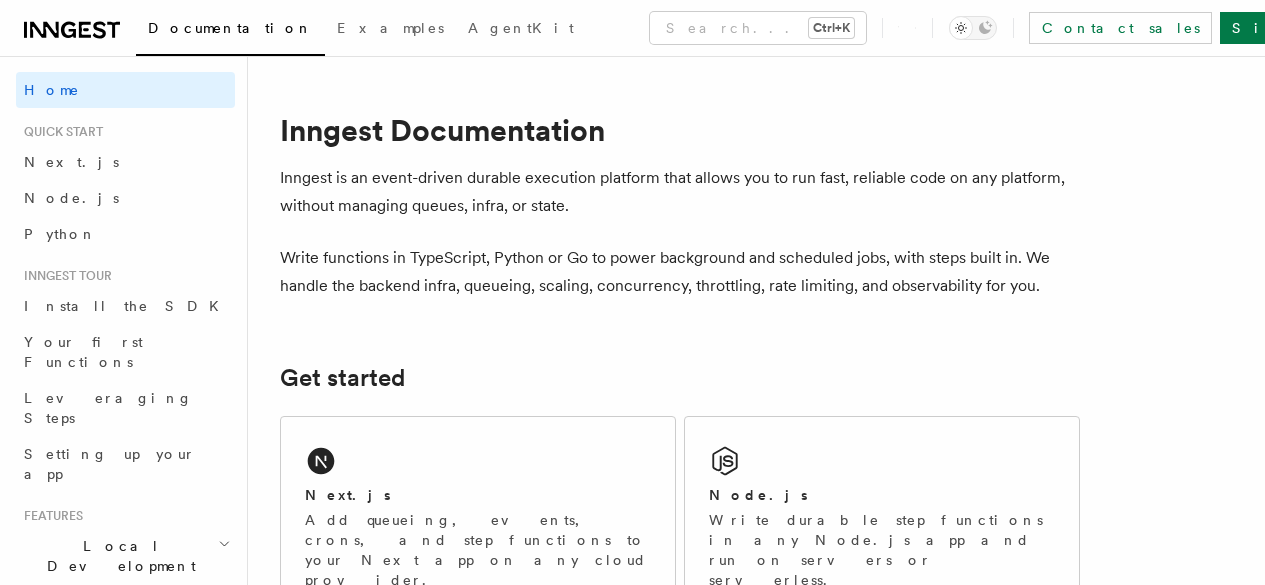 scroll, scrollTop: 0, scrollLeft: 0, axis: both 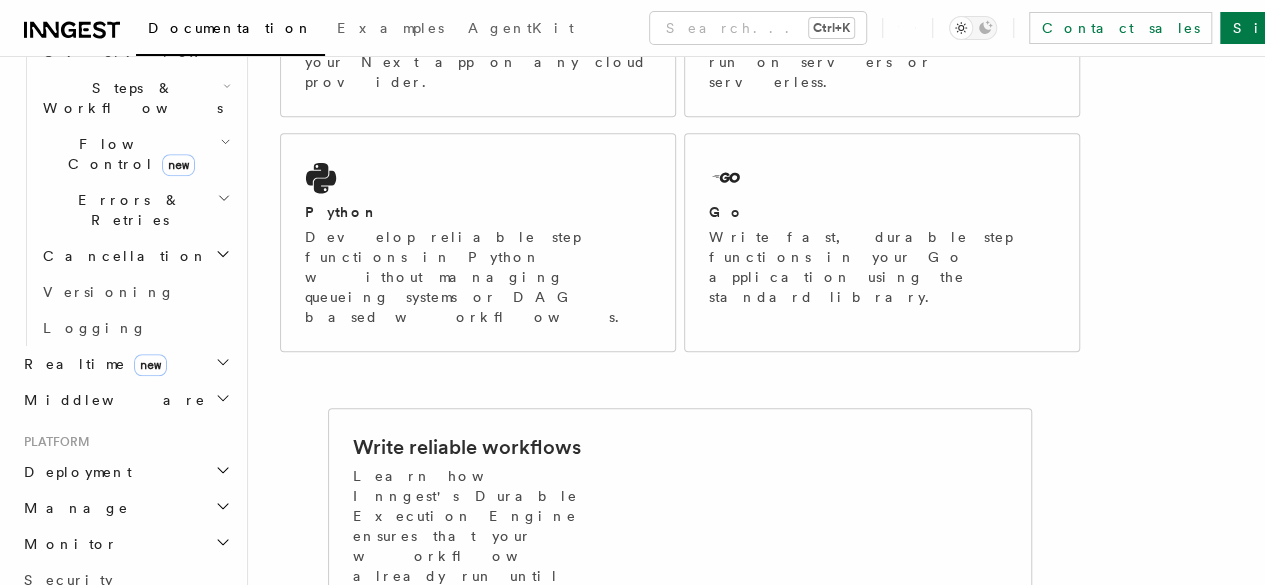 click on "Deployment" at bounding box center (74, 472) 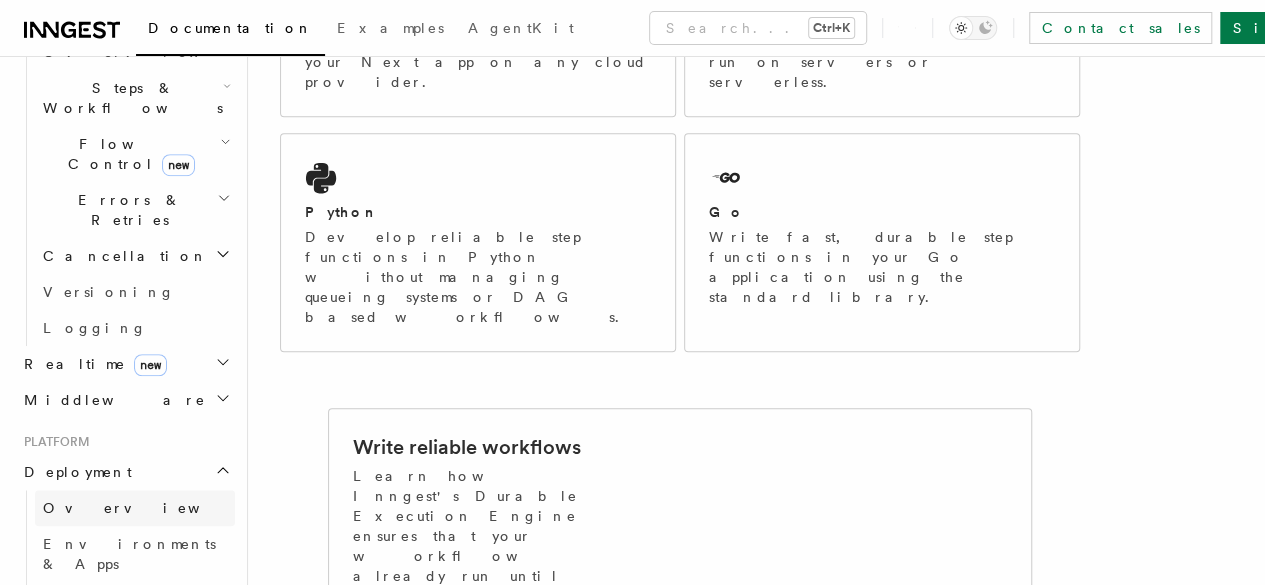 click on "Overview" at bounding box center (146, 508) 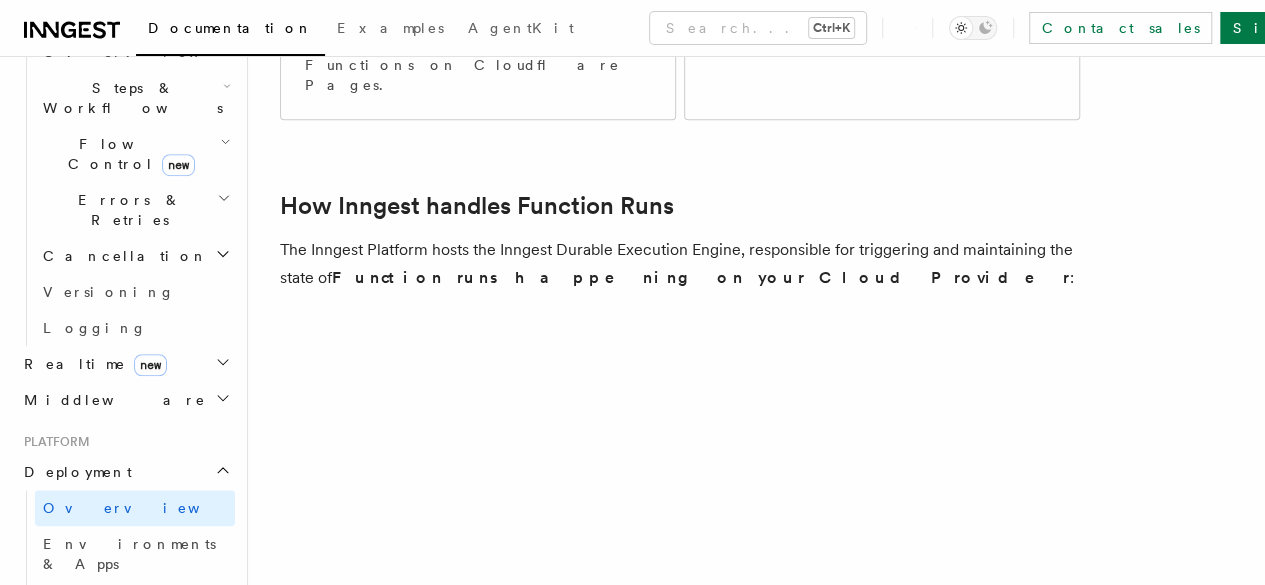scroll, scrollTop: 0, scrollLeft: 0, axis: both 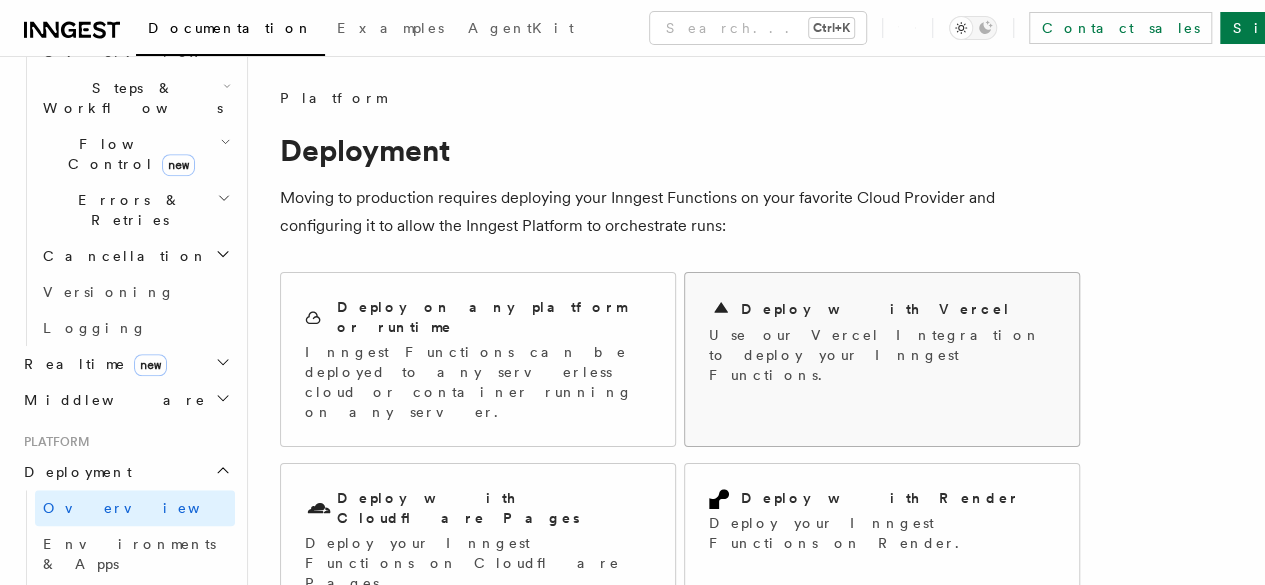 click on "Deploy with Vercel" at bounding box center [882, 309] 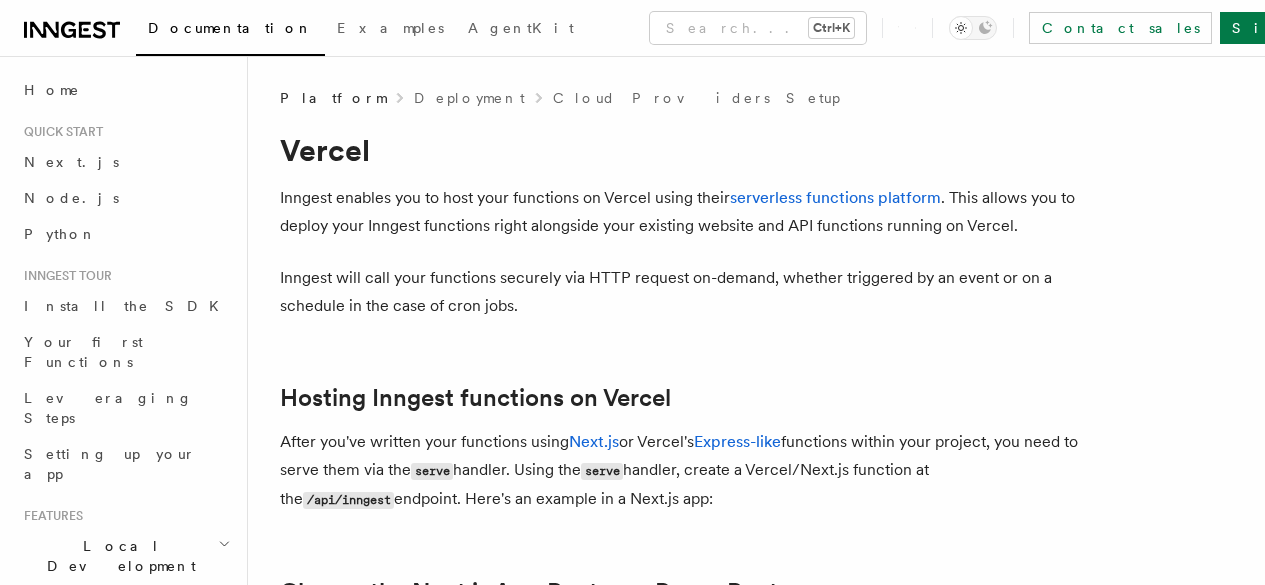 scroll, scrollTop: 0, scrollLeft: 0, axis: both 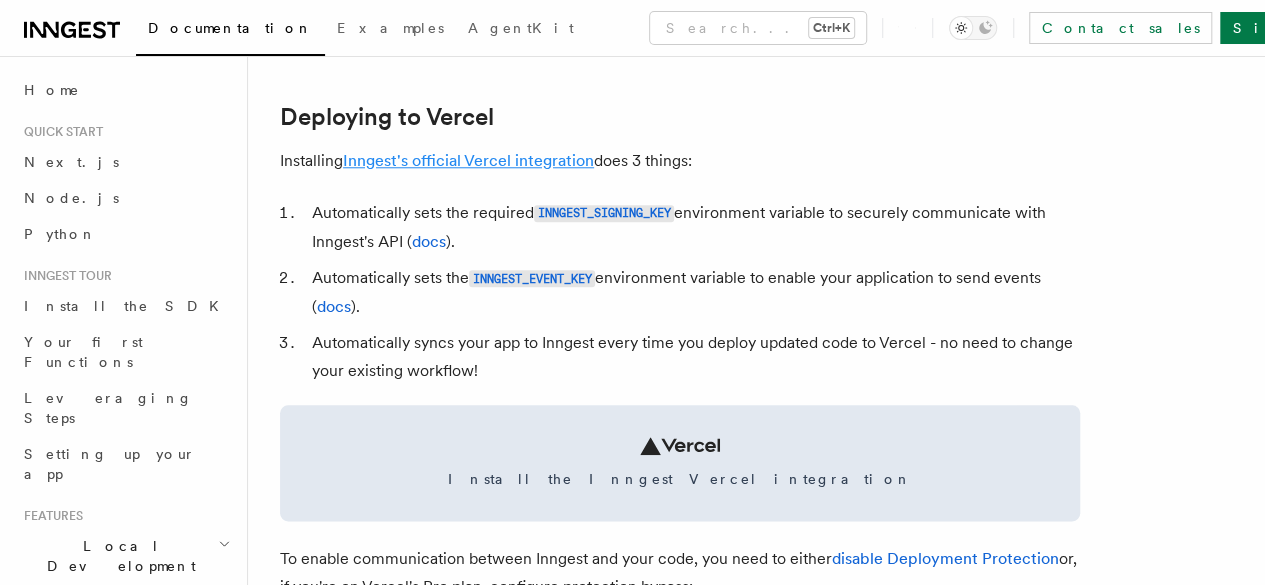 click on "Inngest's official Vercel integration" at bounding box center [468, 160] 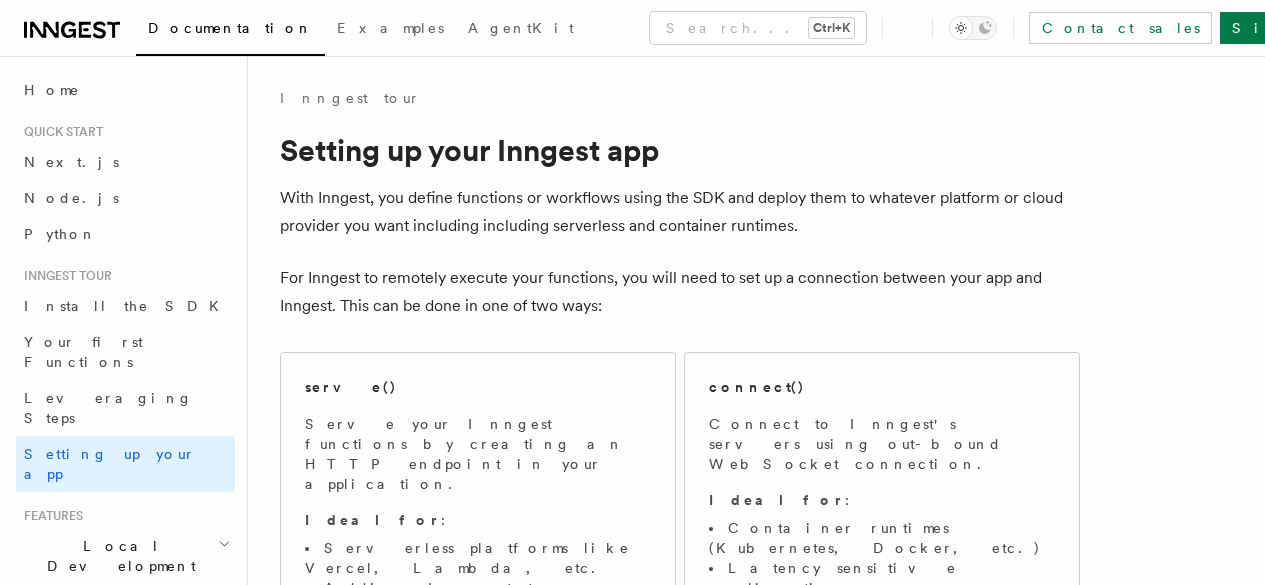 scroll, scrollTop: 0, scrollLeft: 0, axis: both 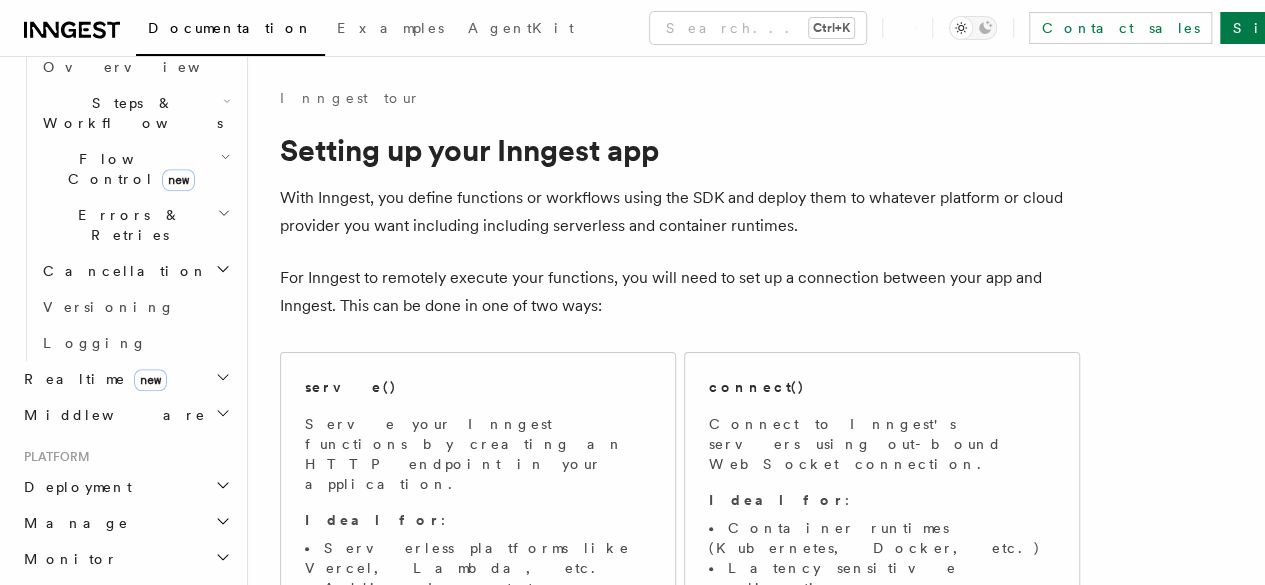 click on "Deployment" at bounding box center [74, 487] 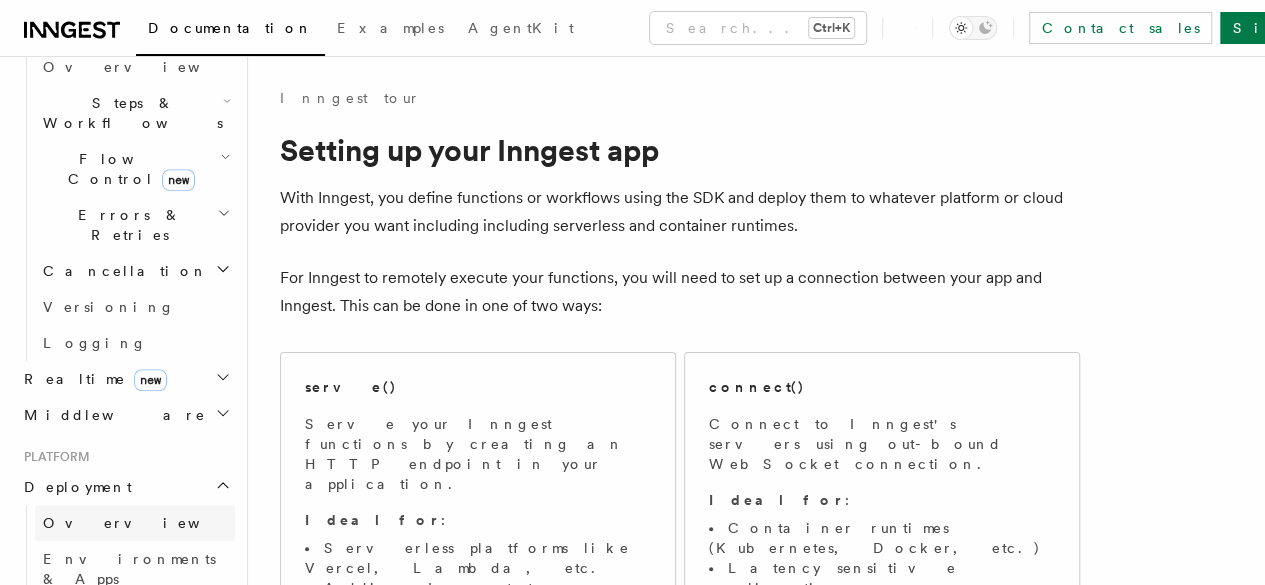 click on "Overview" at bounding box center [146, 523] 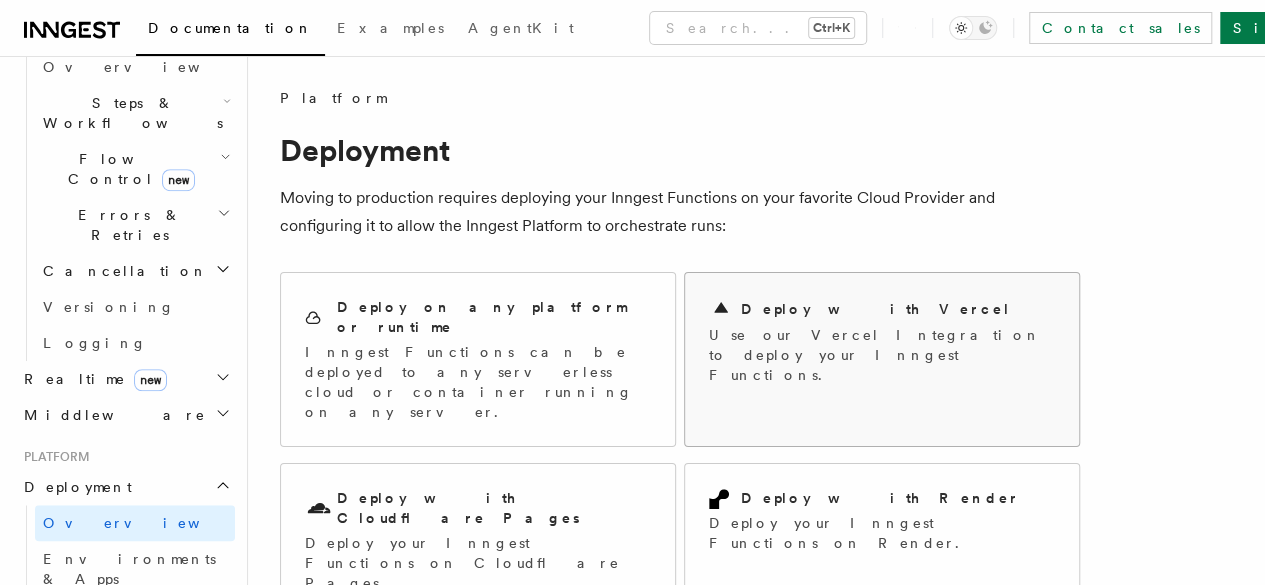 click on "Deploy with Vercel Use our Vercel Integration to deploy your Inngest Functions." at bounding box center [882, 341] 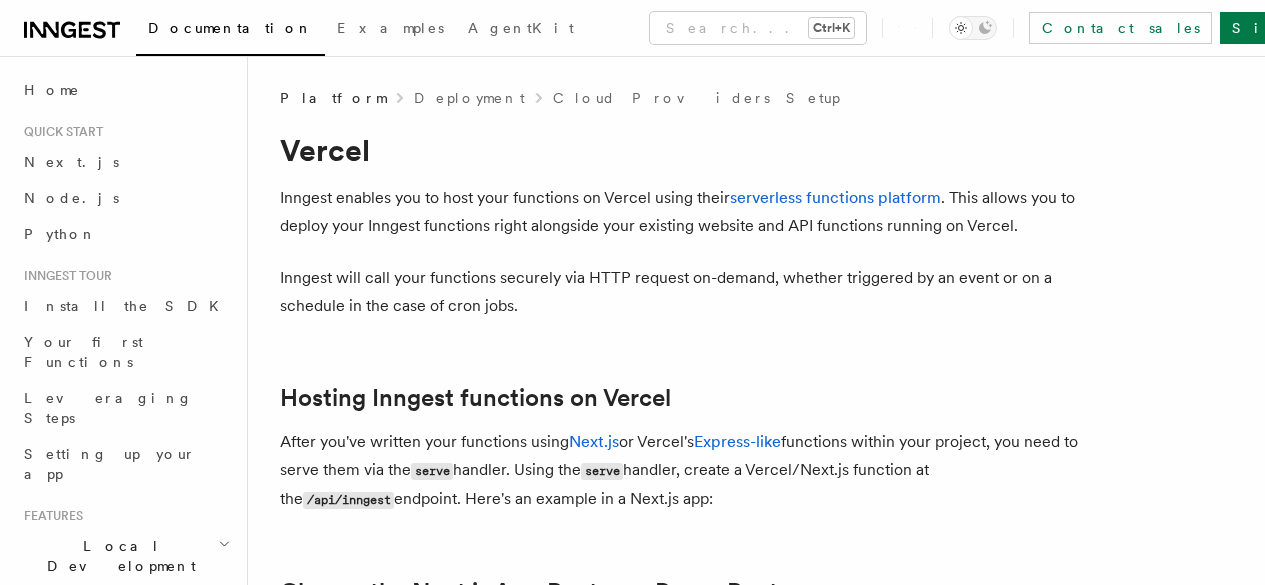scroll, scrollTop: 0, scrollLeft: 0, axis: both 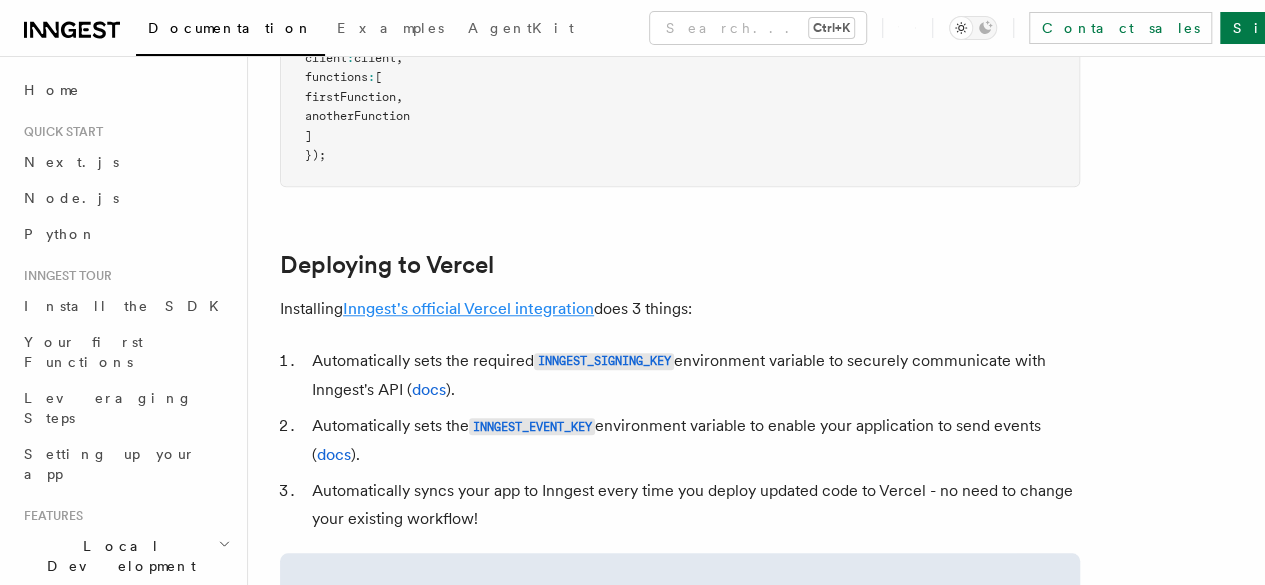 click on "Inngest's official Vercel integration" at bounding box center [468, 308] 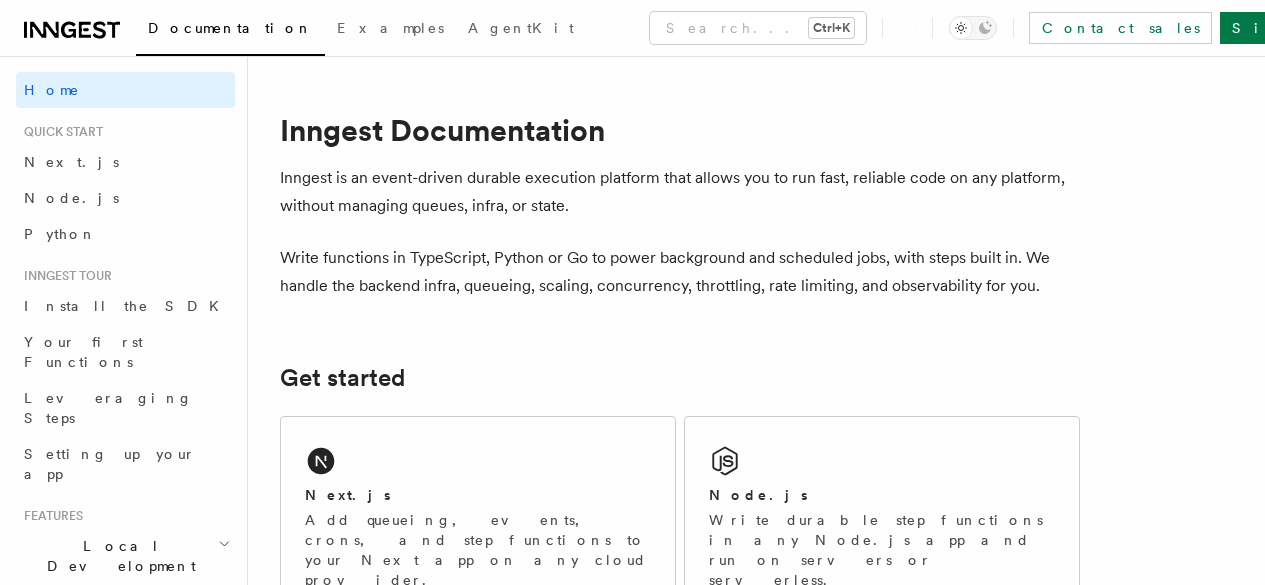 scroll, scrollTop: 0, scrollLeft: 0, axis: both 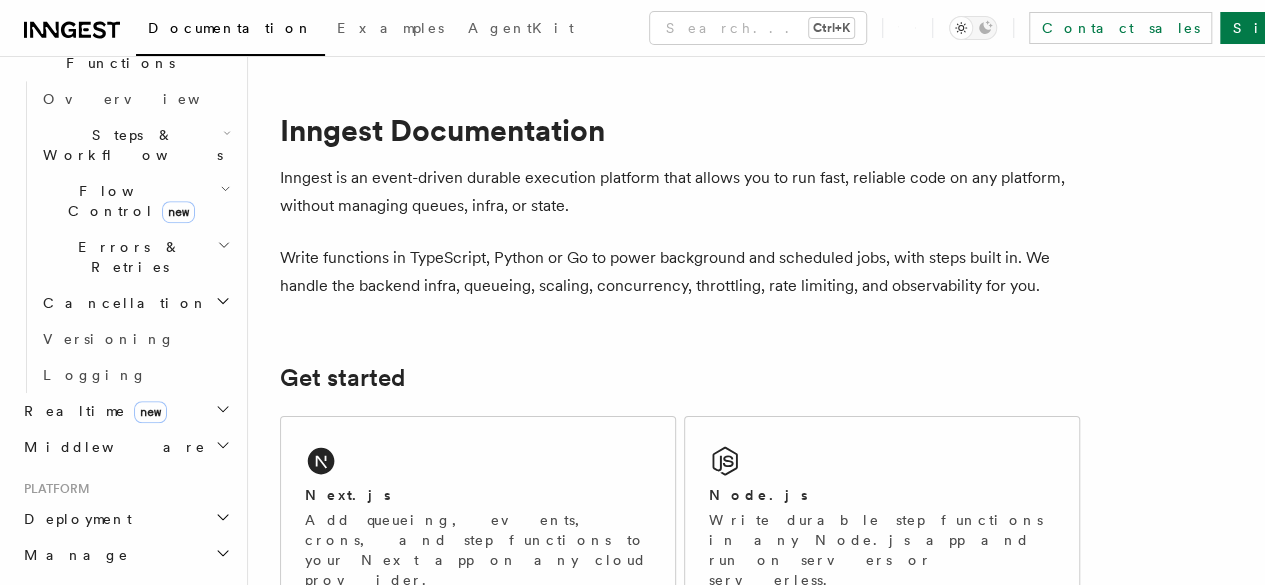 click on "Deployment" at bounding box center [74, 519] 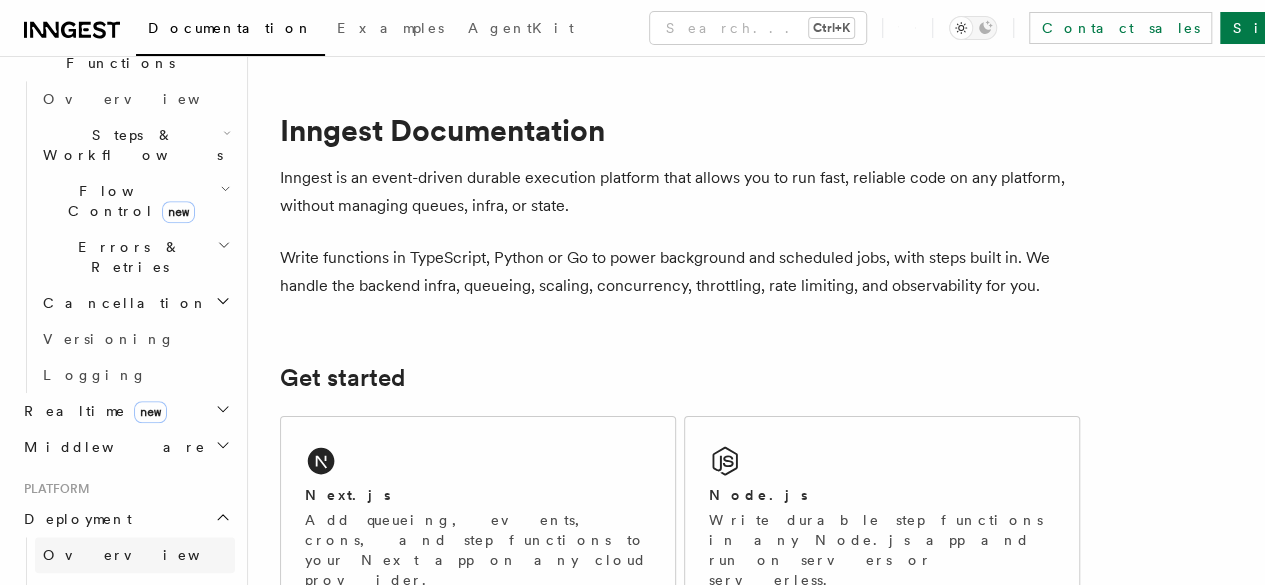 click on "Overview" at bounding box center (146, 555) 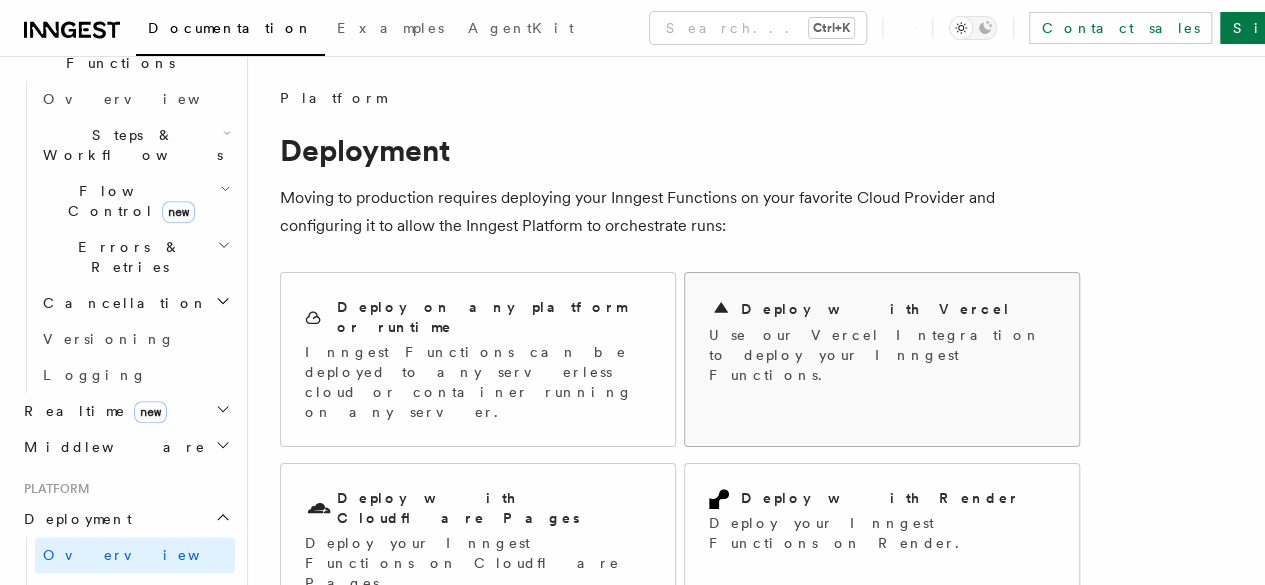 click on "Deploy with Vercel Use our Vercel Integration to deploy your Inngest Functions." at bounding box center [882, 341] 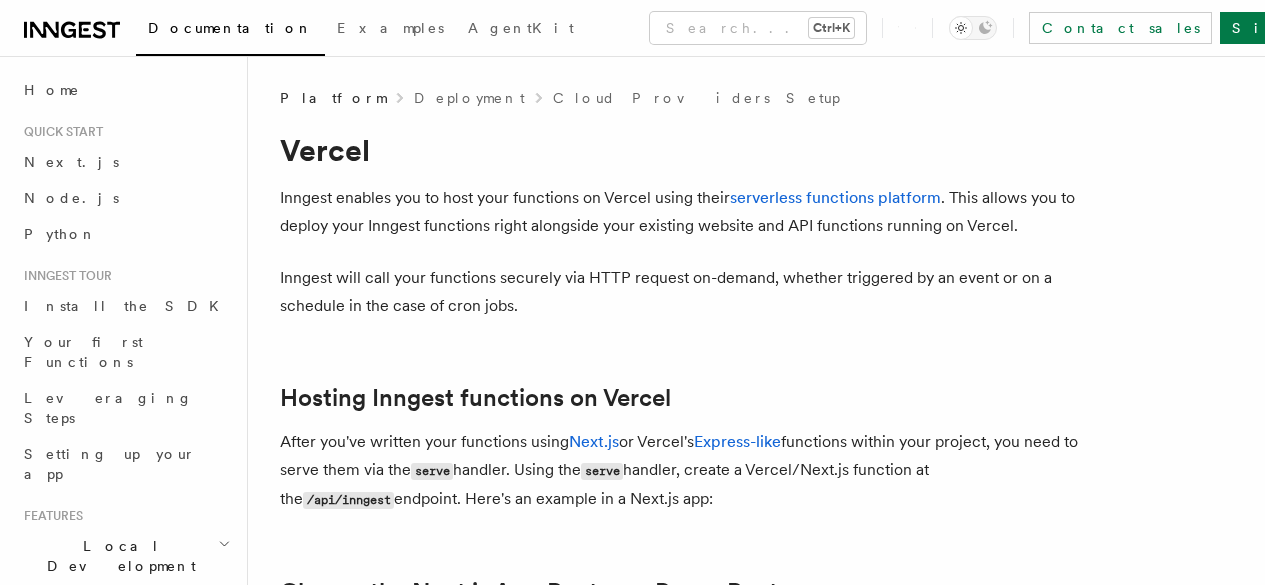 scroll, scrollTop: 0, scrollLeft: 0, axis: both 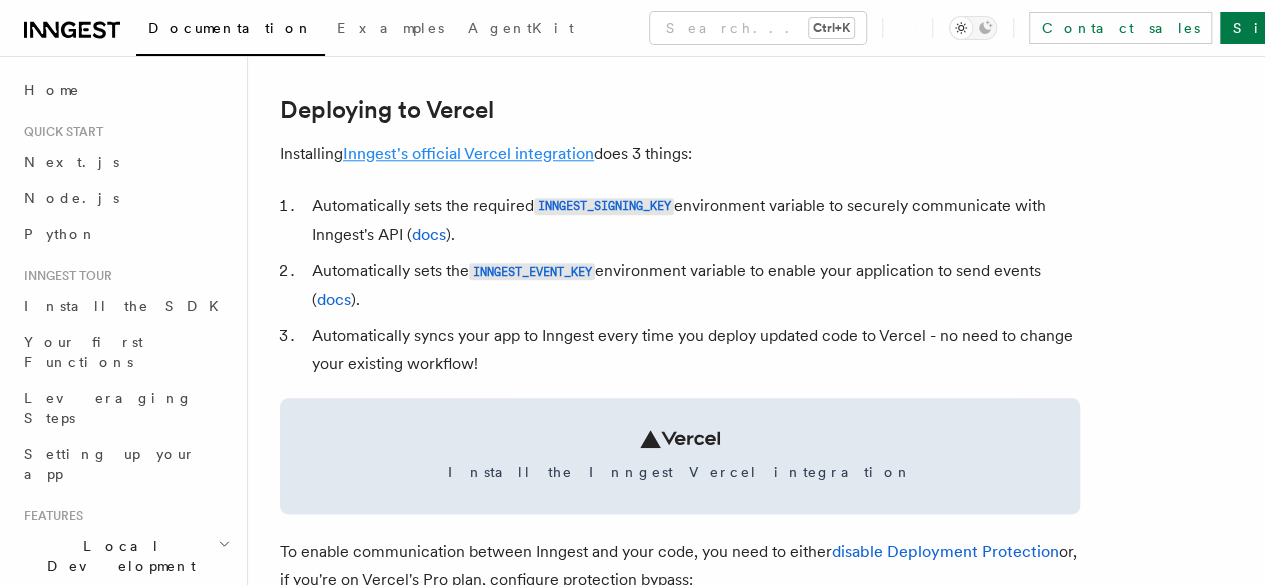 click on "Inngest's official Vercel integration" at bounding box center (468, 153) 